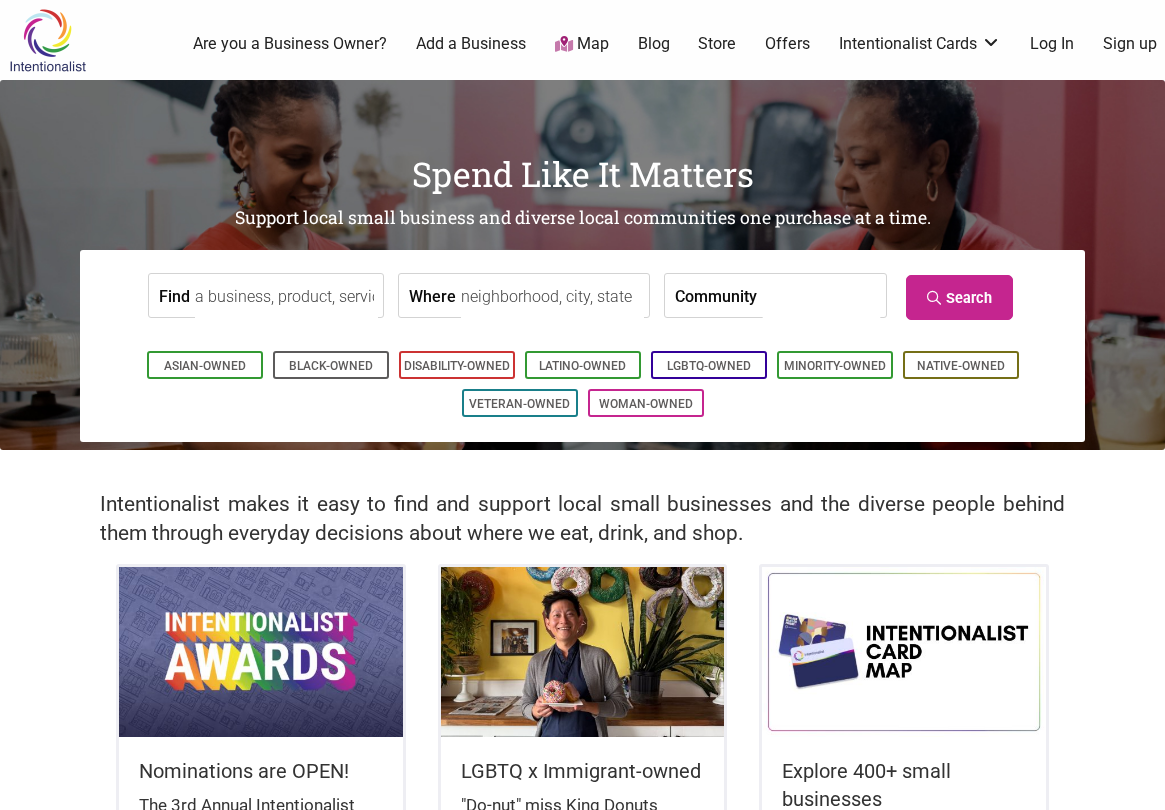 scroll, scrollTop: 0, scrollLeft: 0, axis: both 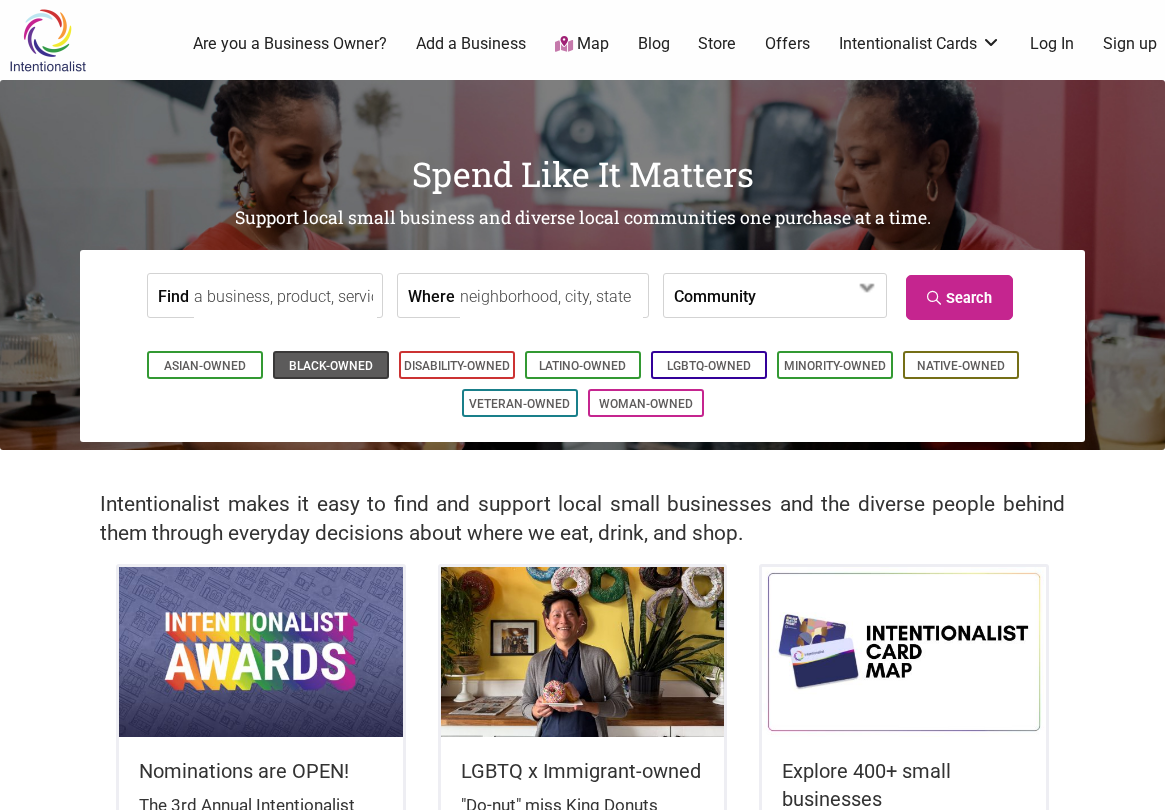 click on "Black-Owned" at bounding box center (331, 366) 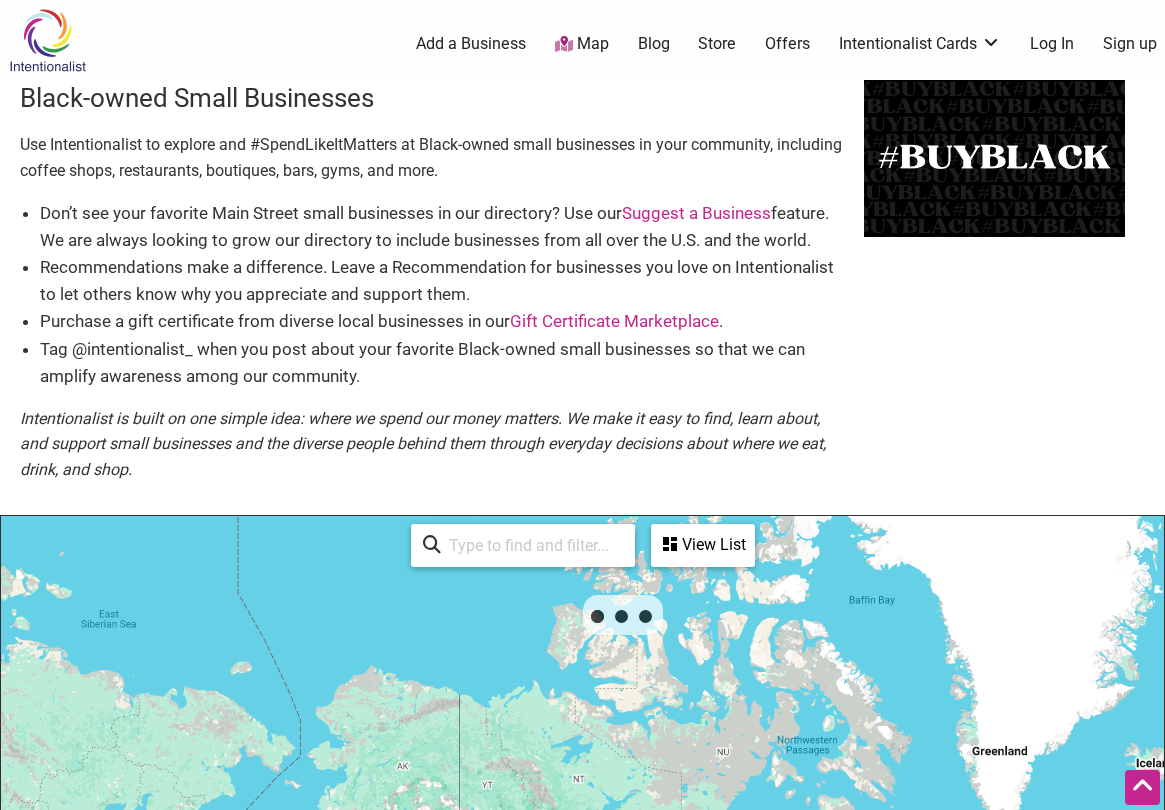 scroll, scrollTop: 500, scrollLeft: 0, axis: vertical 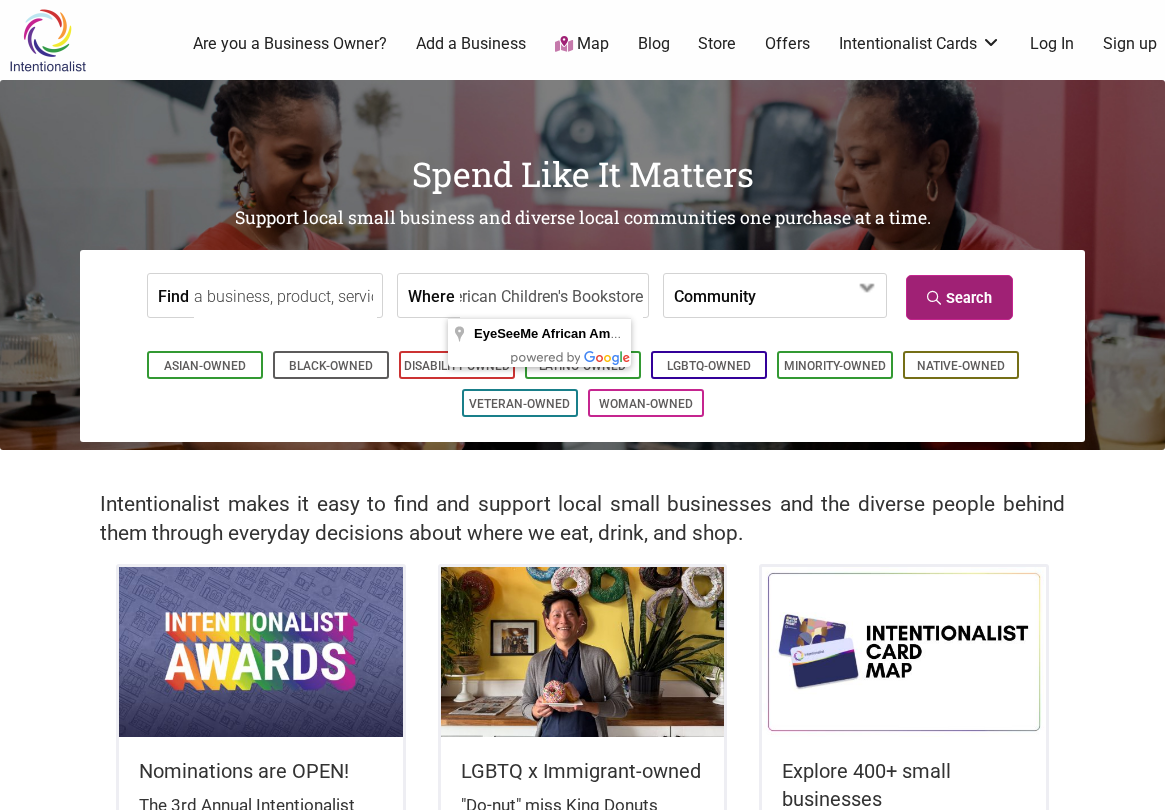 type on "EyeSeeMe African American Children's Bookstore" 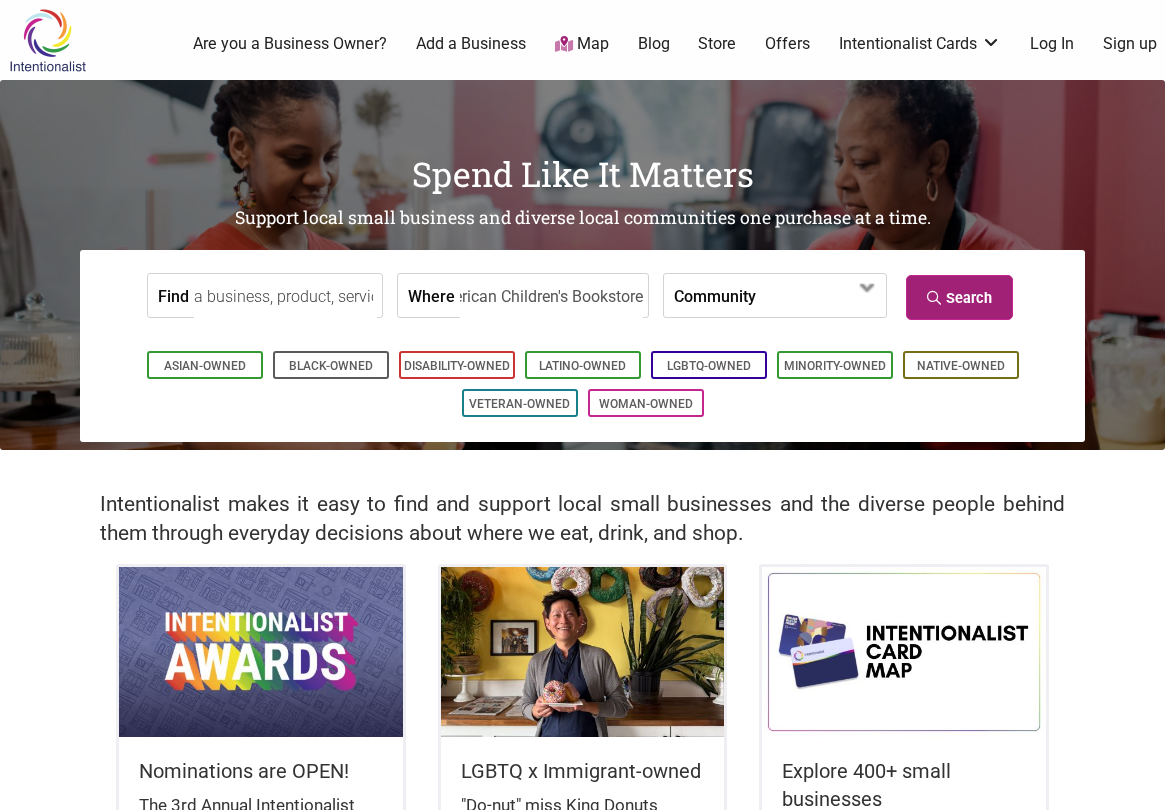 scroll, scrollTop: 0, scrollLeft: 0, axis: both 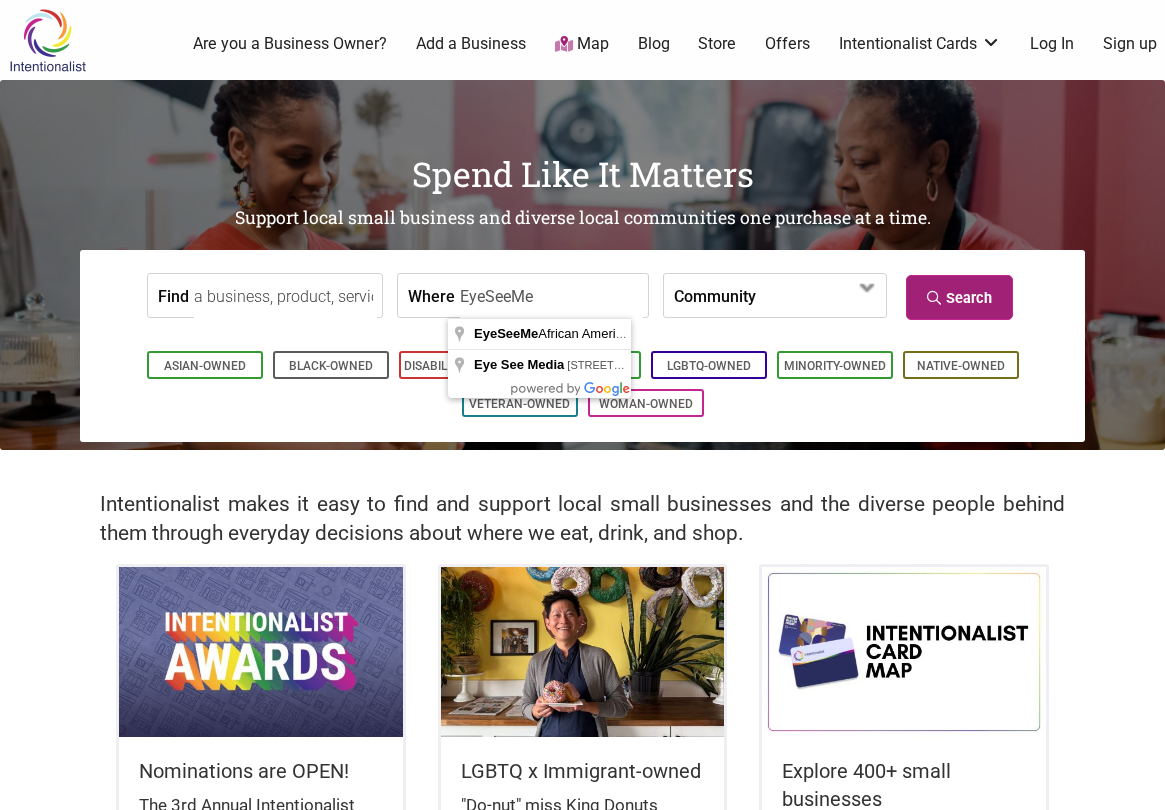 type on "EyeSeeMe" 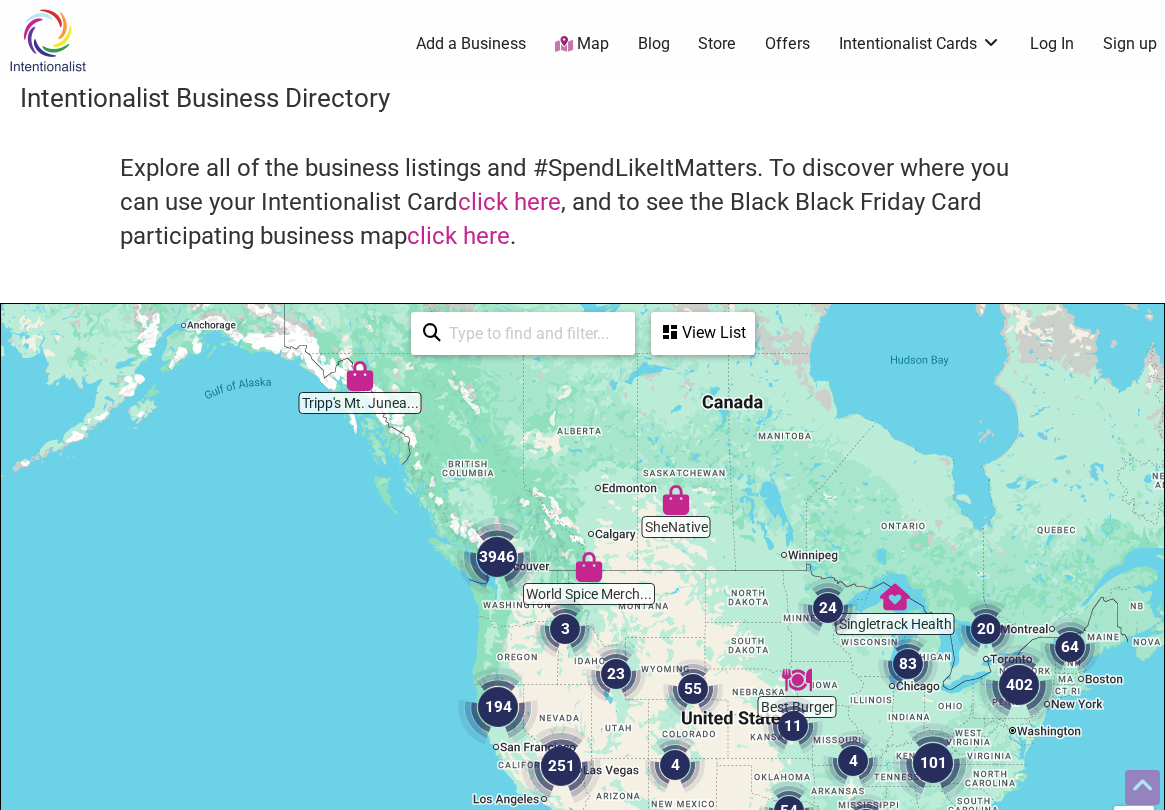 scroll, scrollTop: 500, scrollLeft: 0, axis: vertical 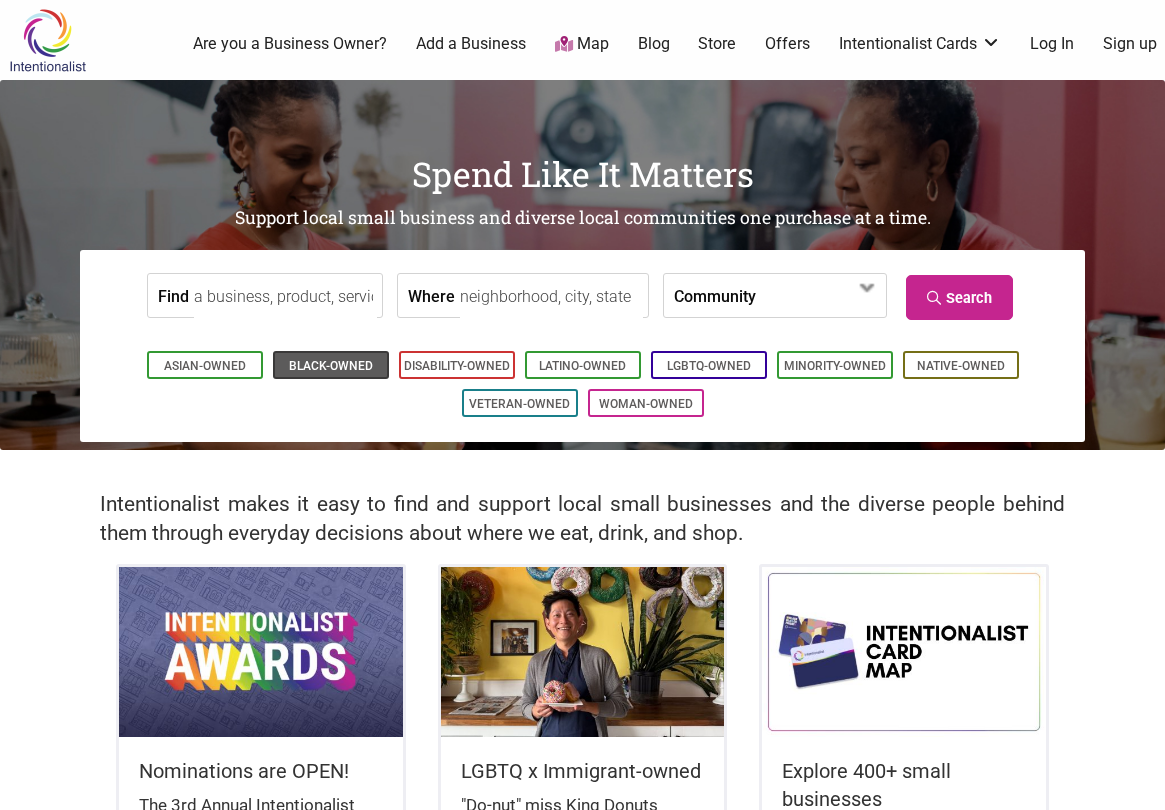 click on "Black-Owned" at bounding box center [331, 366] 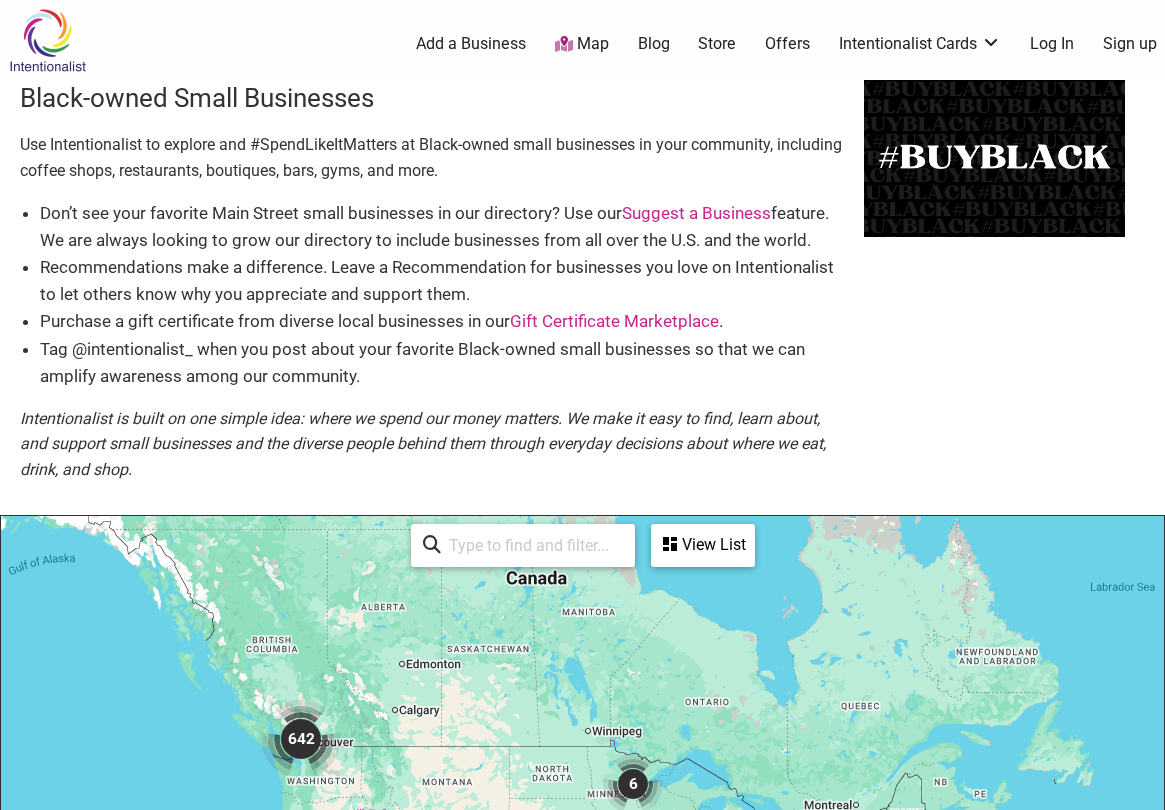 scroll, scrollTop: 500, scrollLeft: 0, axis: vertical 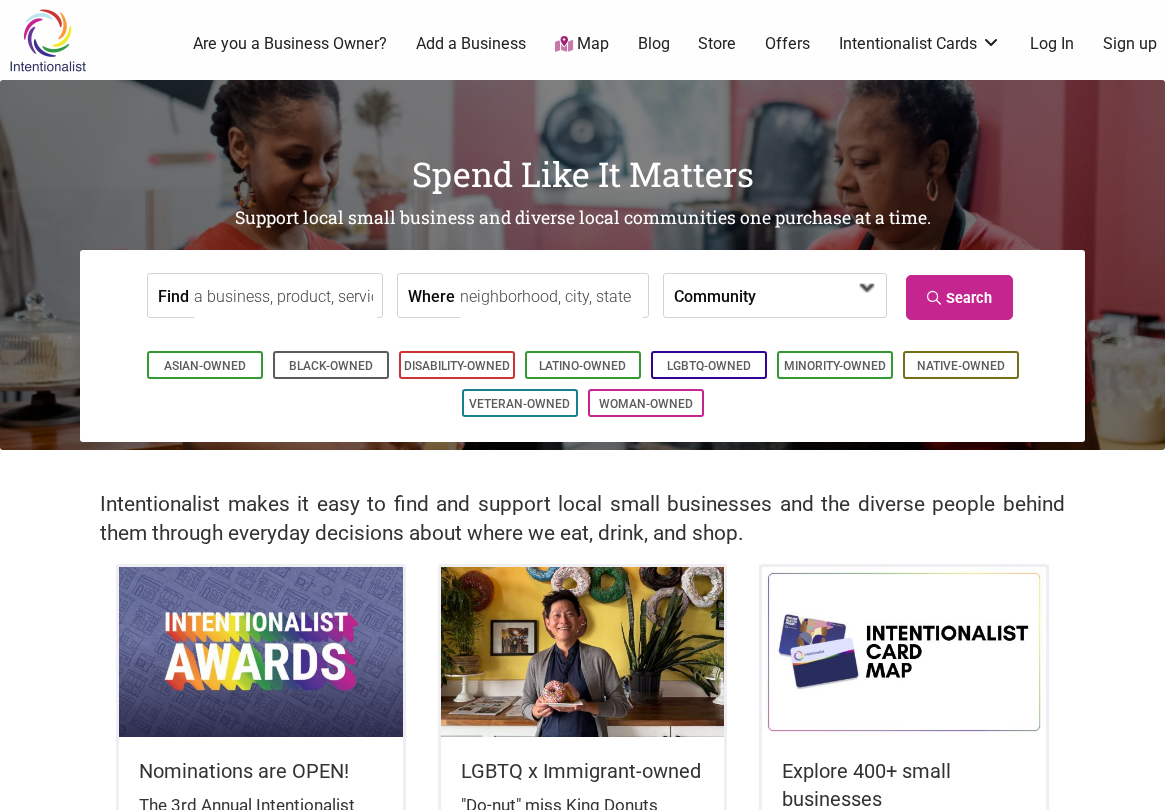 click at bounding box center [813, 297] 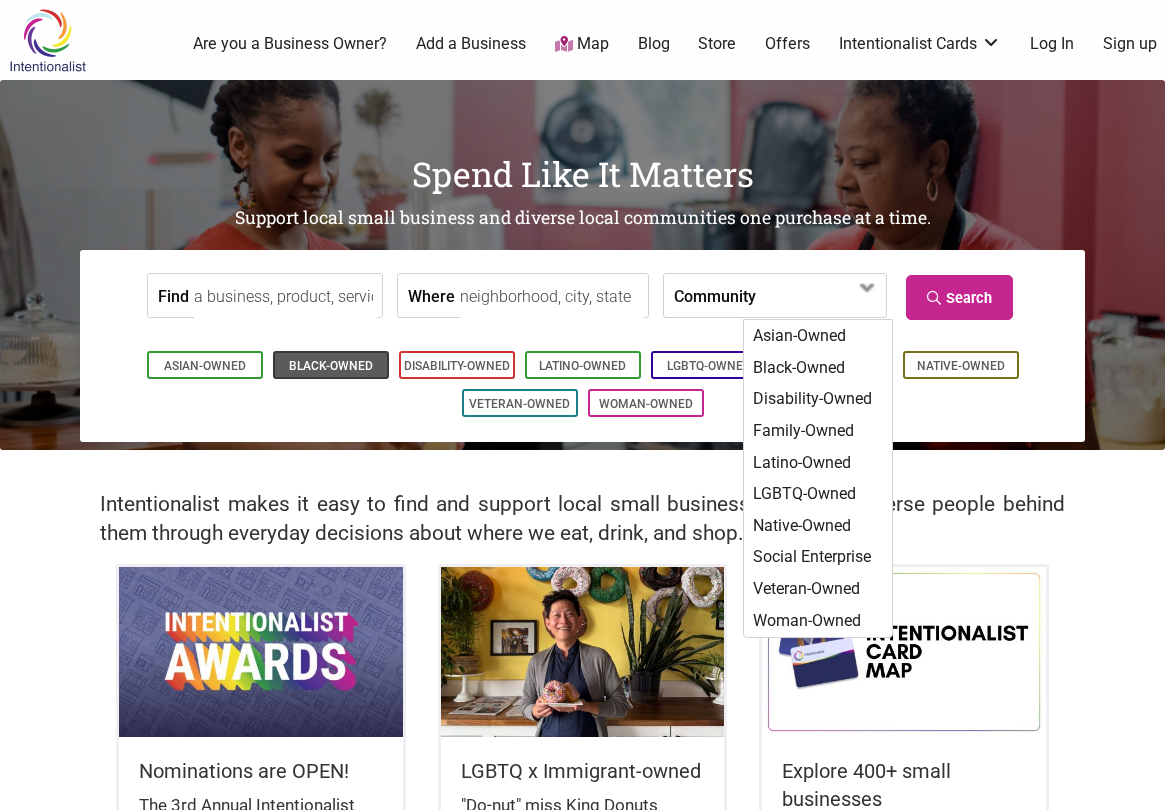 click on "Black-Owned" at bounding box center [331, 366] 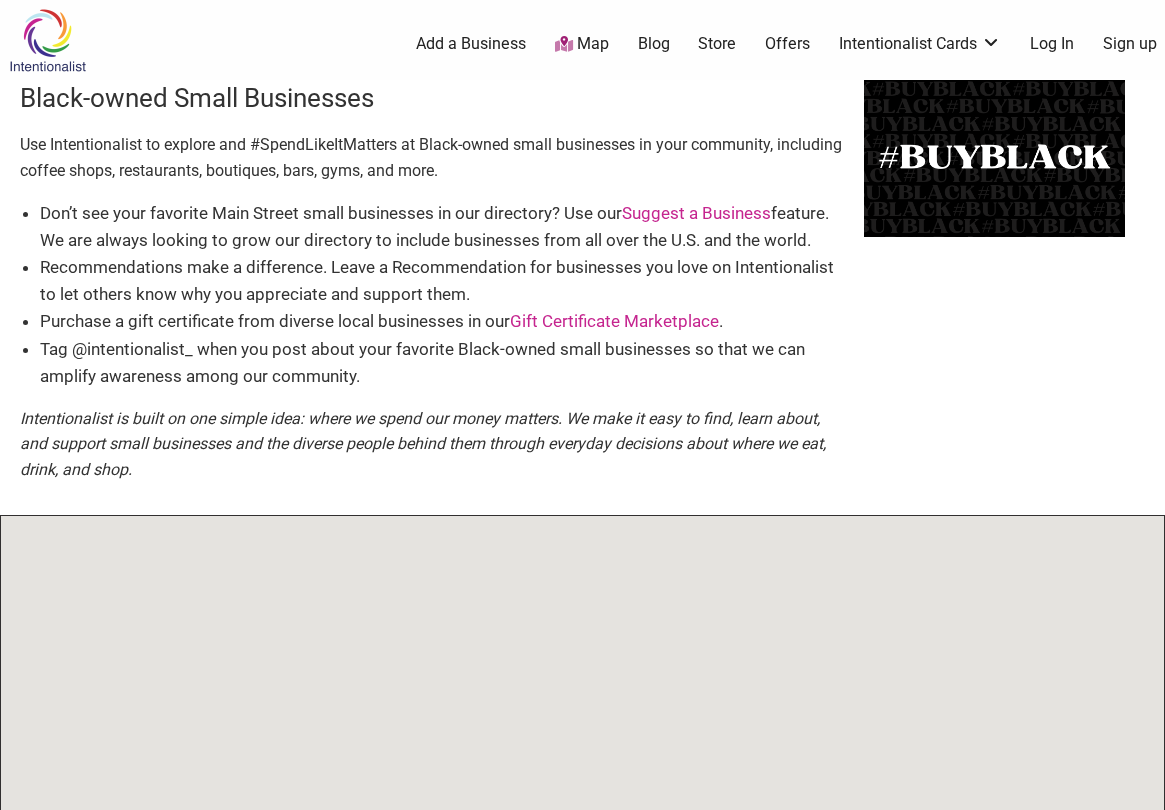 scroll, scrollTop: 0, scrollLeft: 0, axis: both 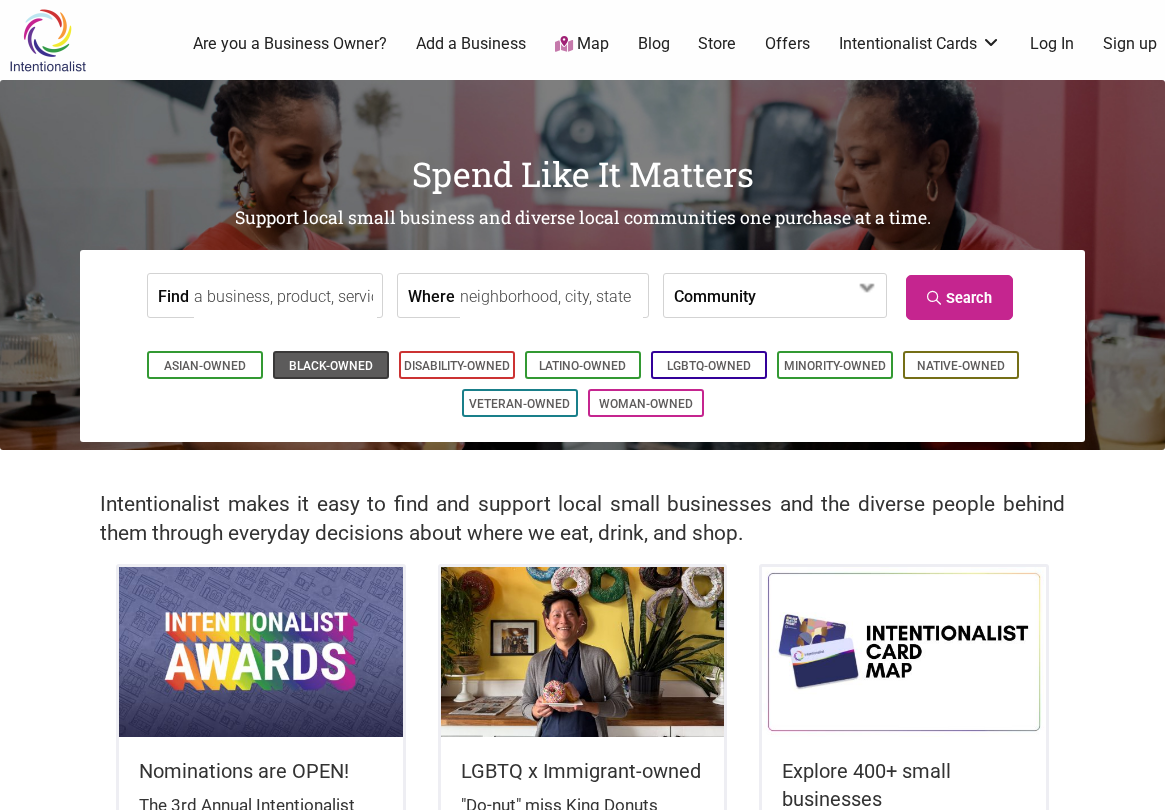 click on "Black-Owned" at bounding box center [331, 366] 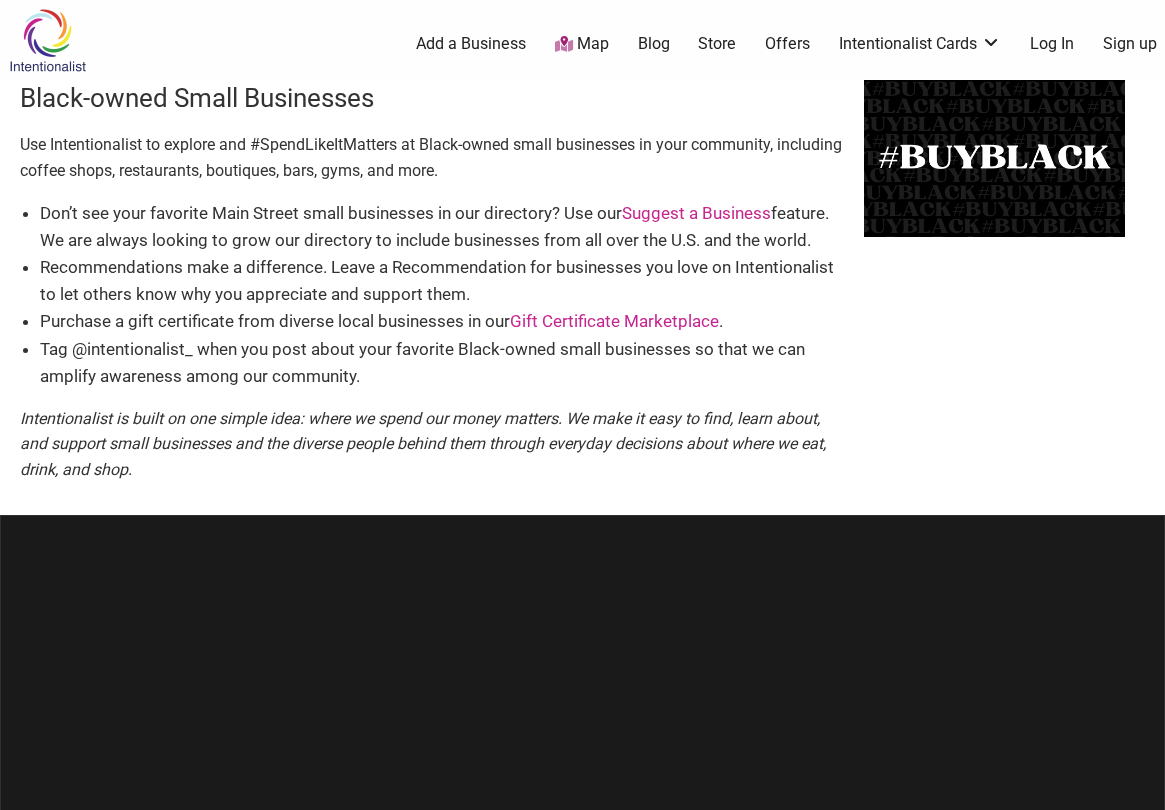 scroll, scrollTop: 0, scrollLeft: 0, axis: both 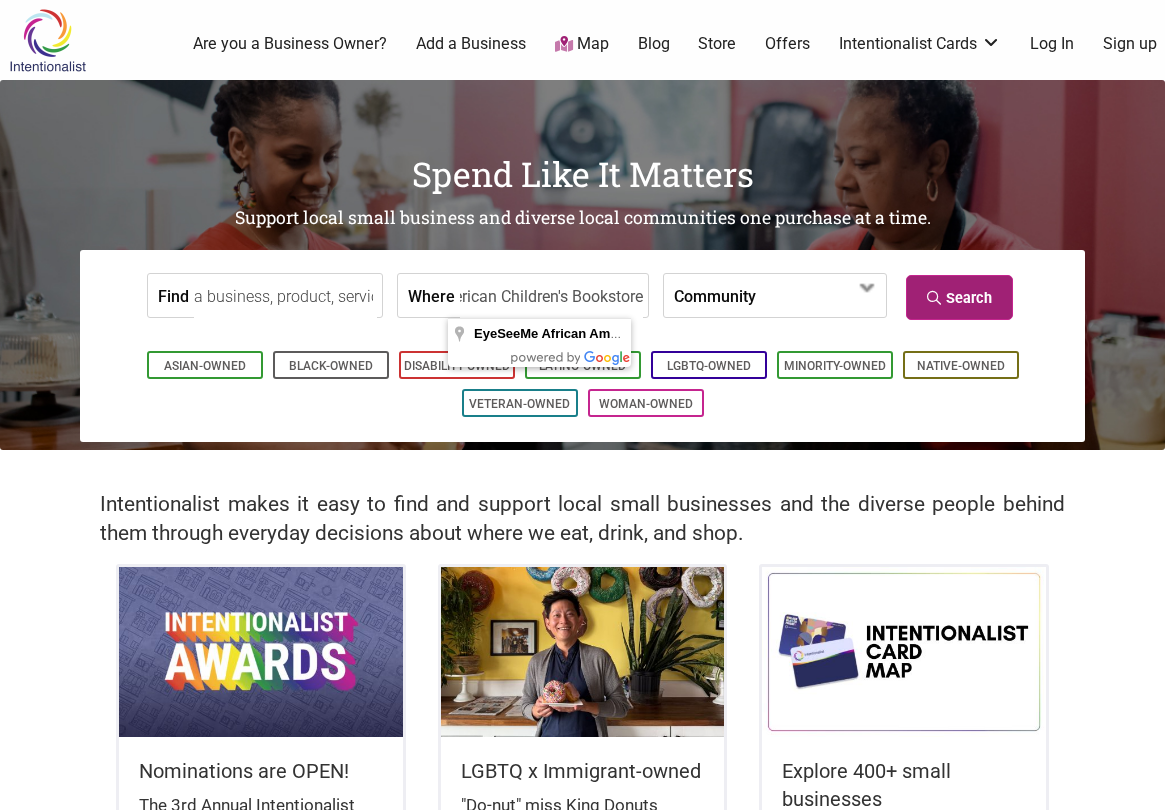 type on "EyeSeeMe African American Children's Bookstore" 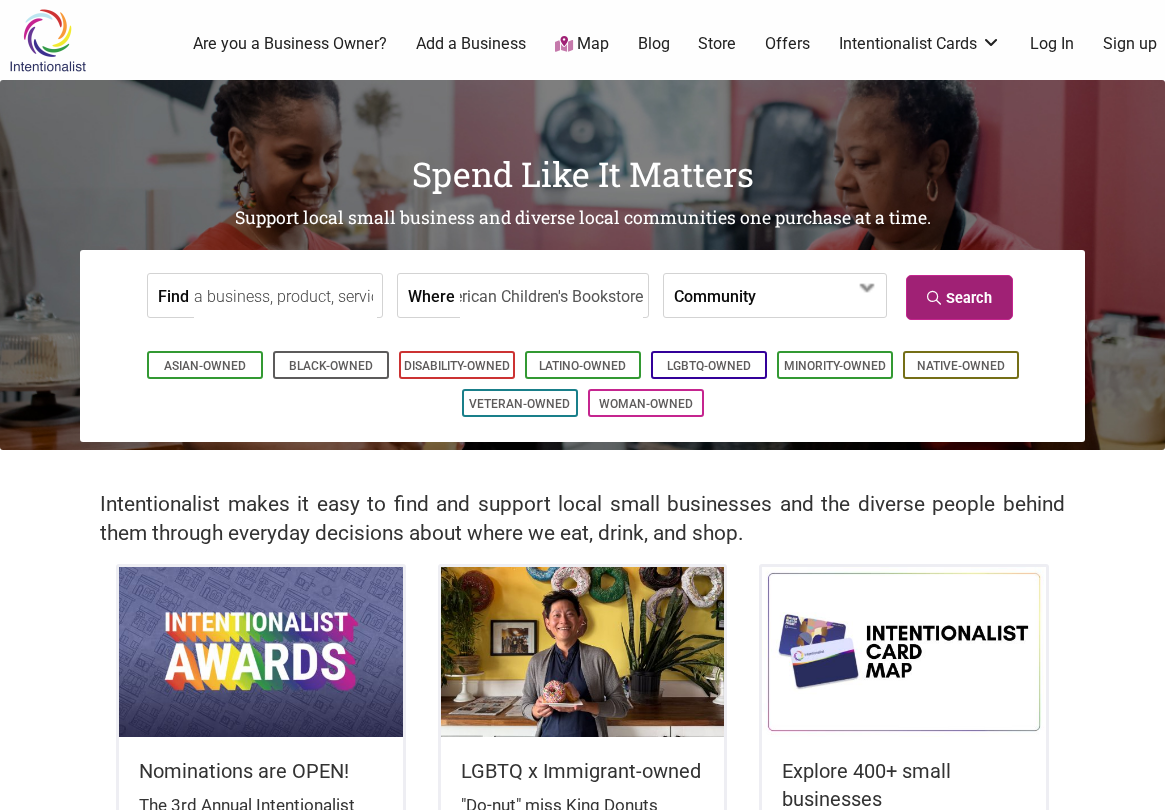 scroll, scrollTop: 0, scrollLeft: 0, axis: both 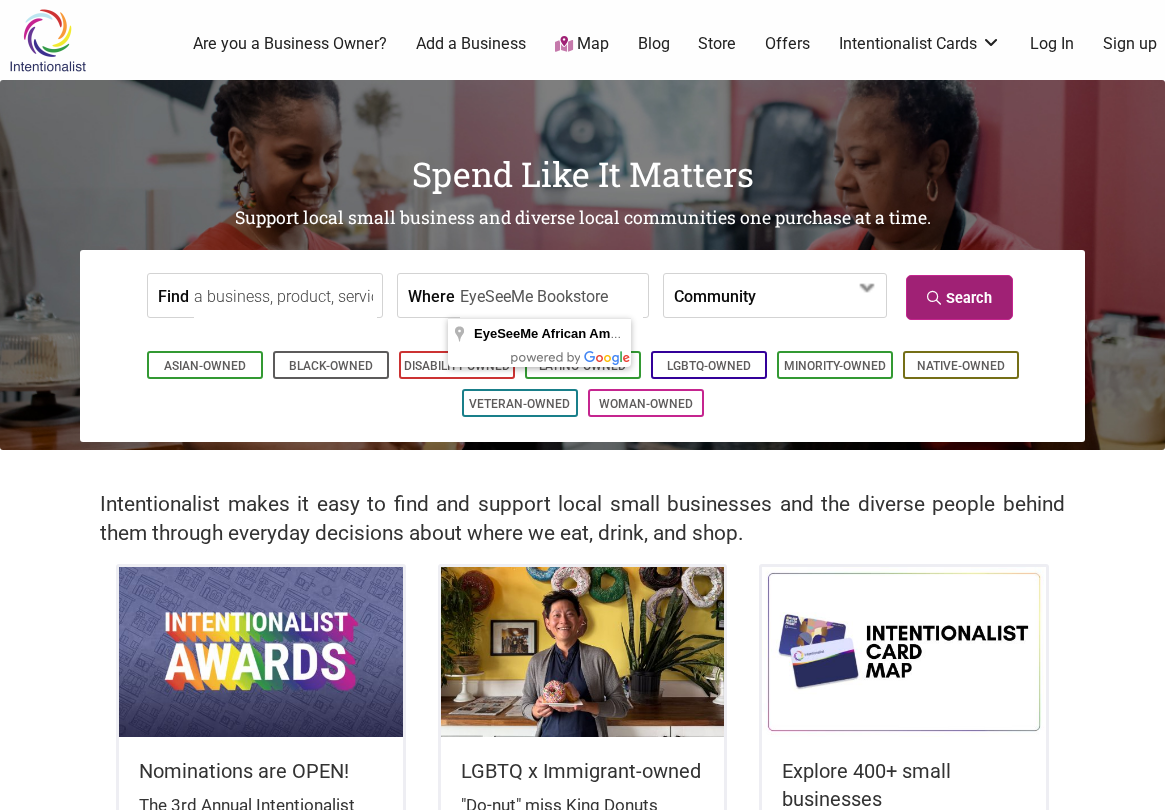 type on "EyeSeeMe Bookstore" 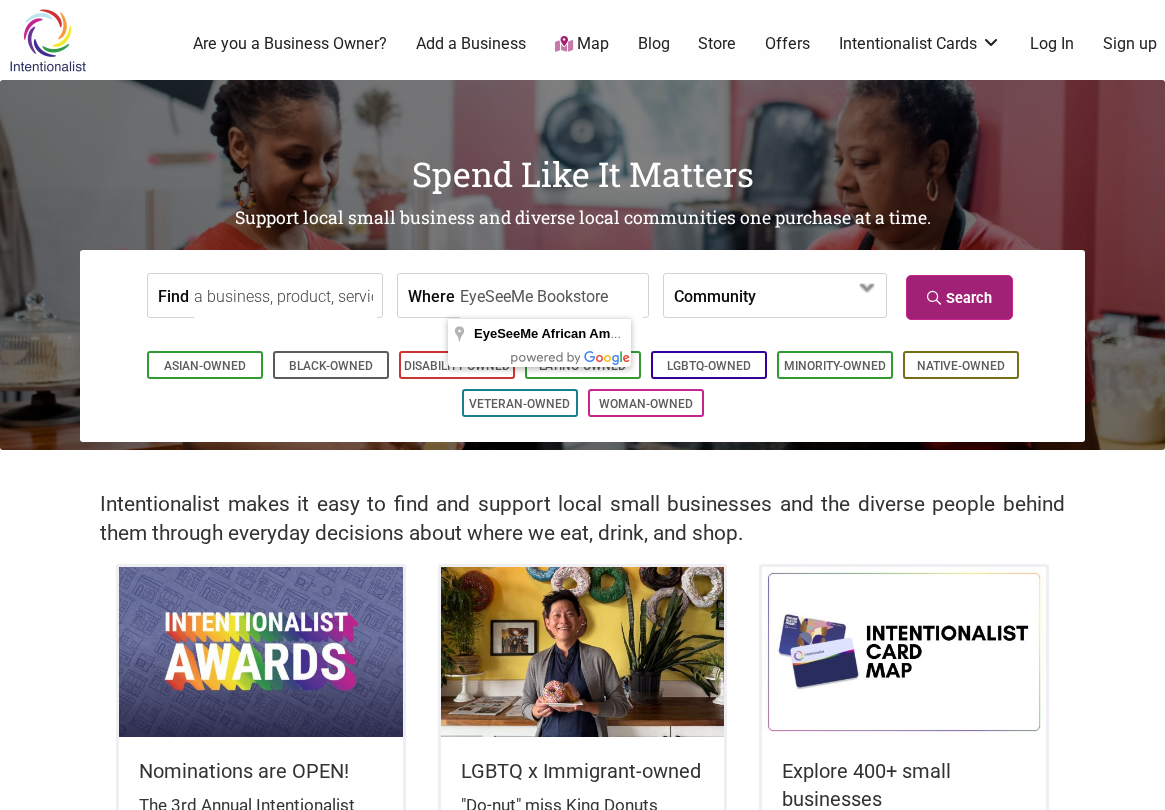 click on "Search" at bounding box center [959, 297] 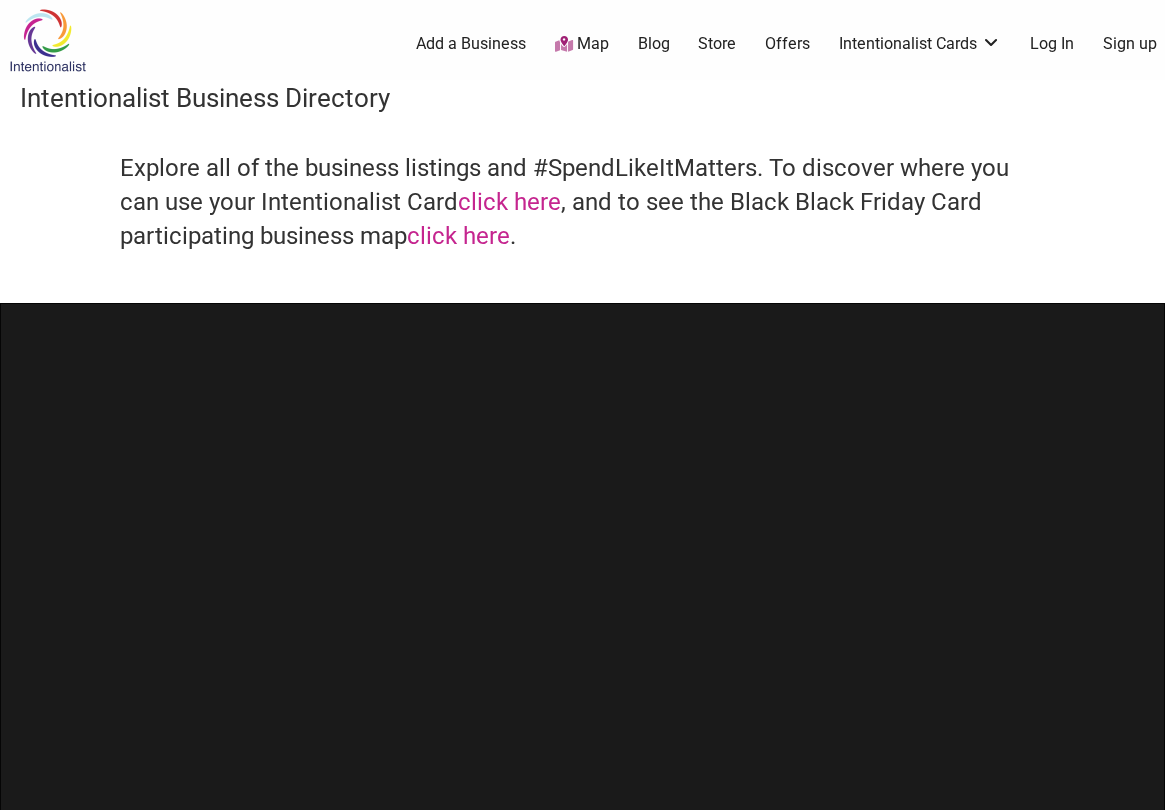 scroll, scrollTop: 0, scrollLeft: 0, axis: both 